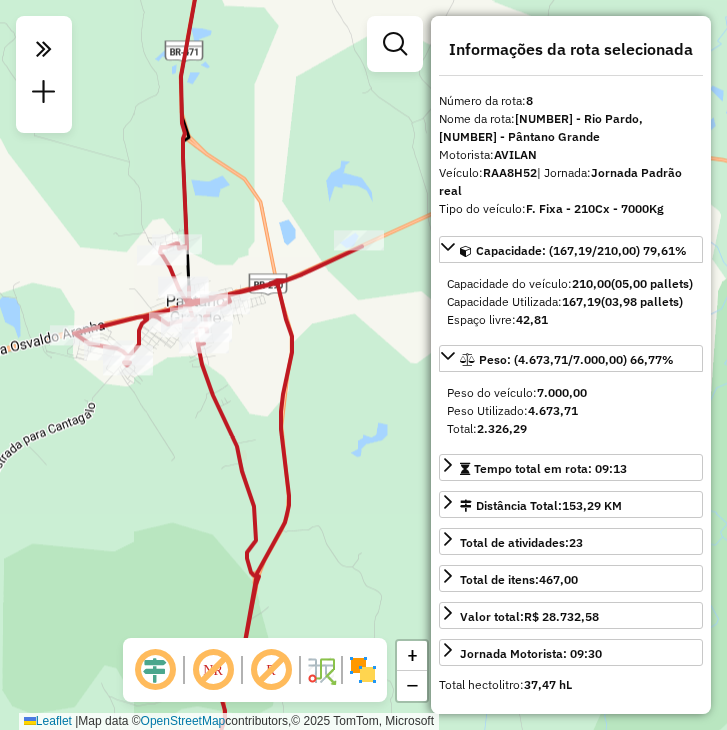 select on "**********" 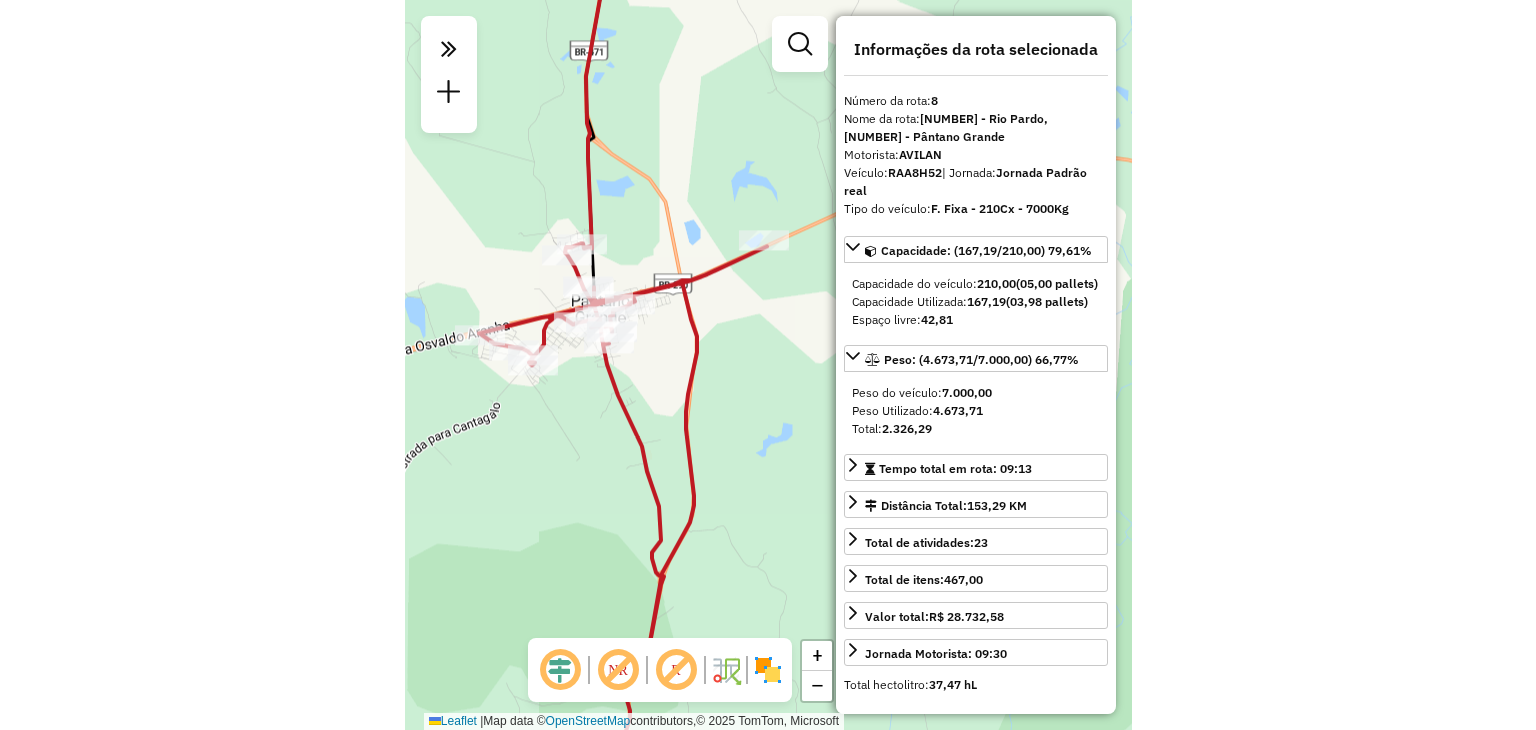 scroll, scrollTop: 0, scrollLeft: 0, axis: both 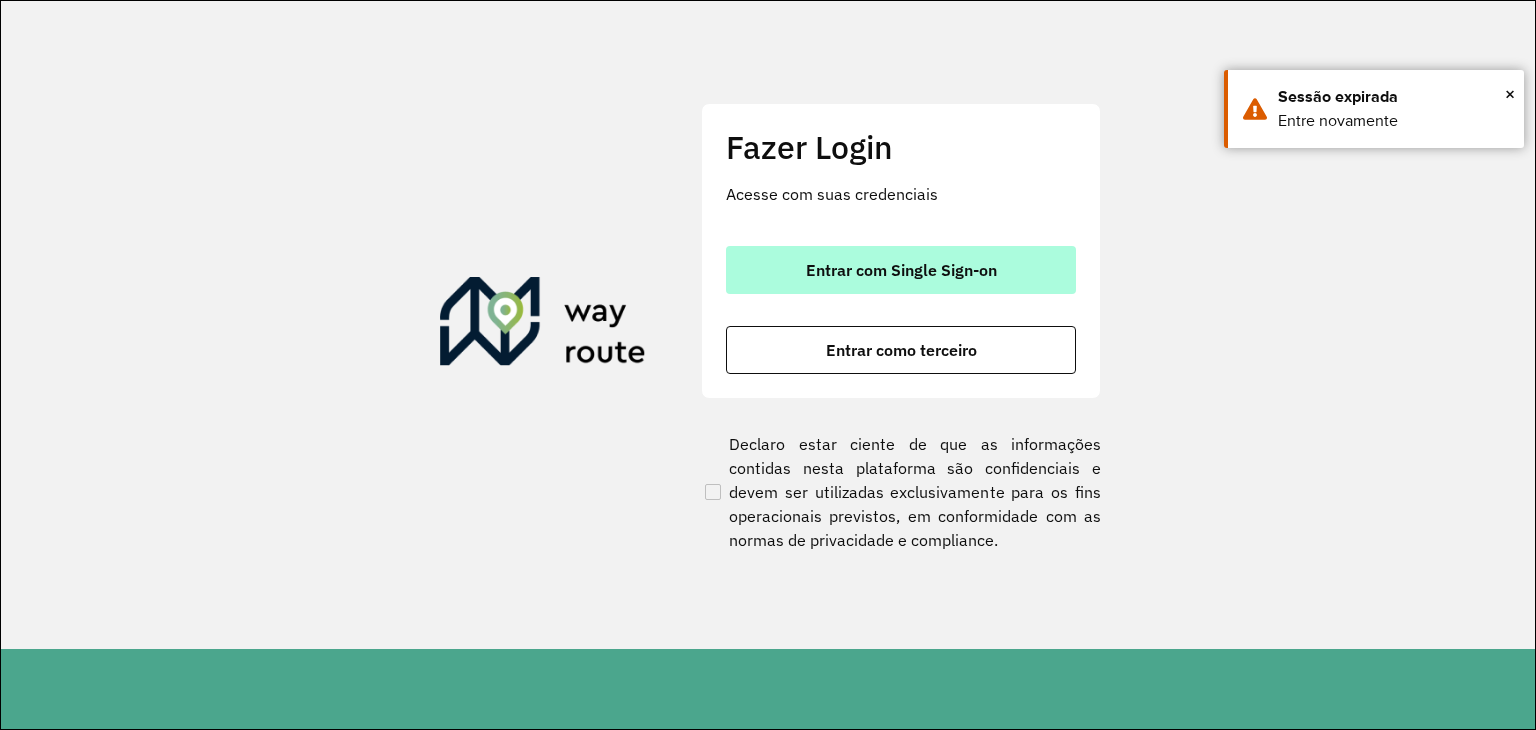 click on "Entrar com Single Sign-on" at bounding box center [901, 270] 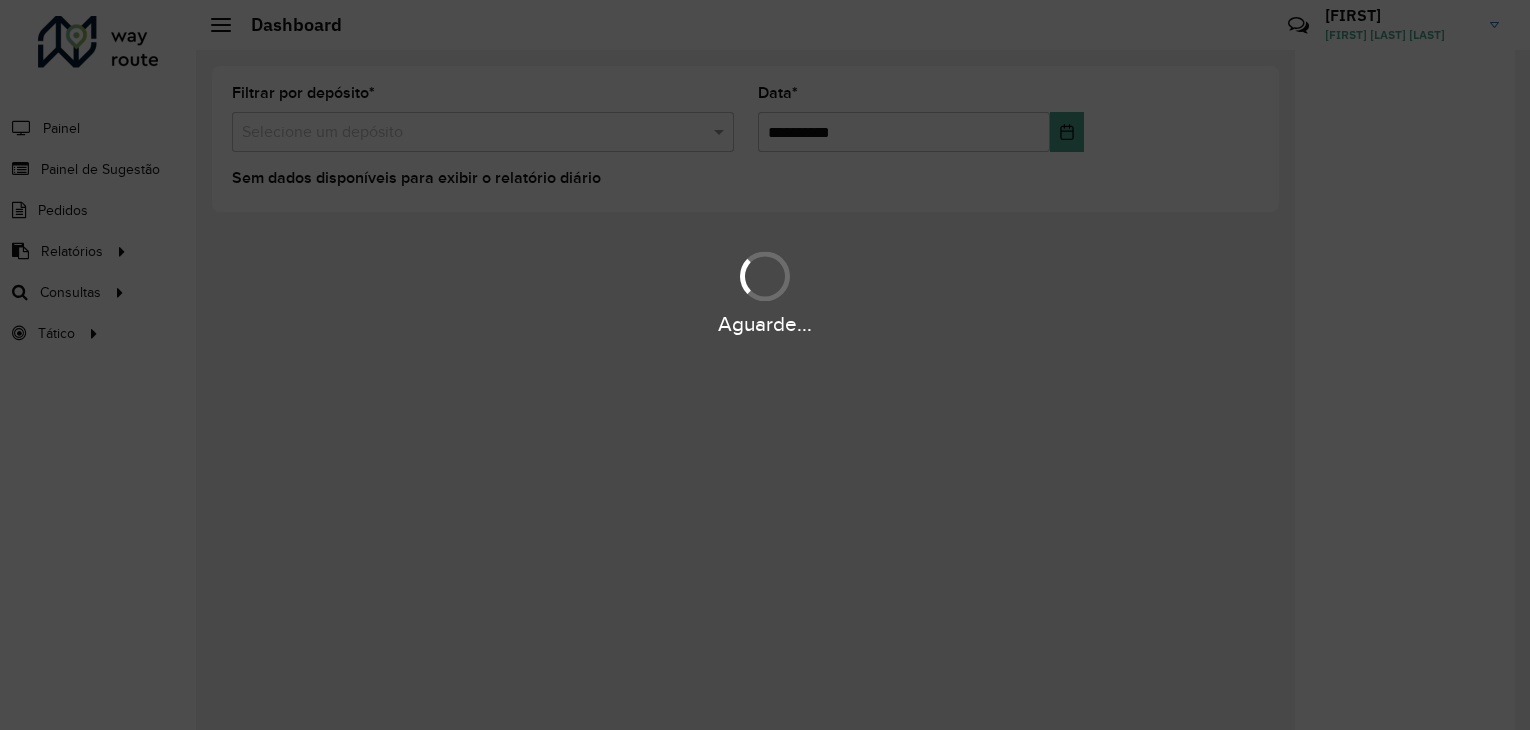scroll, scrollTop: 0, scrollLeft: 0, axis: both 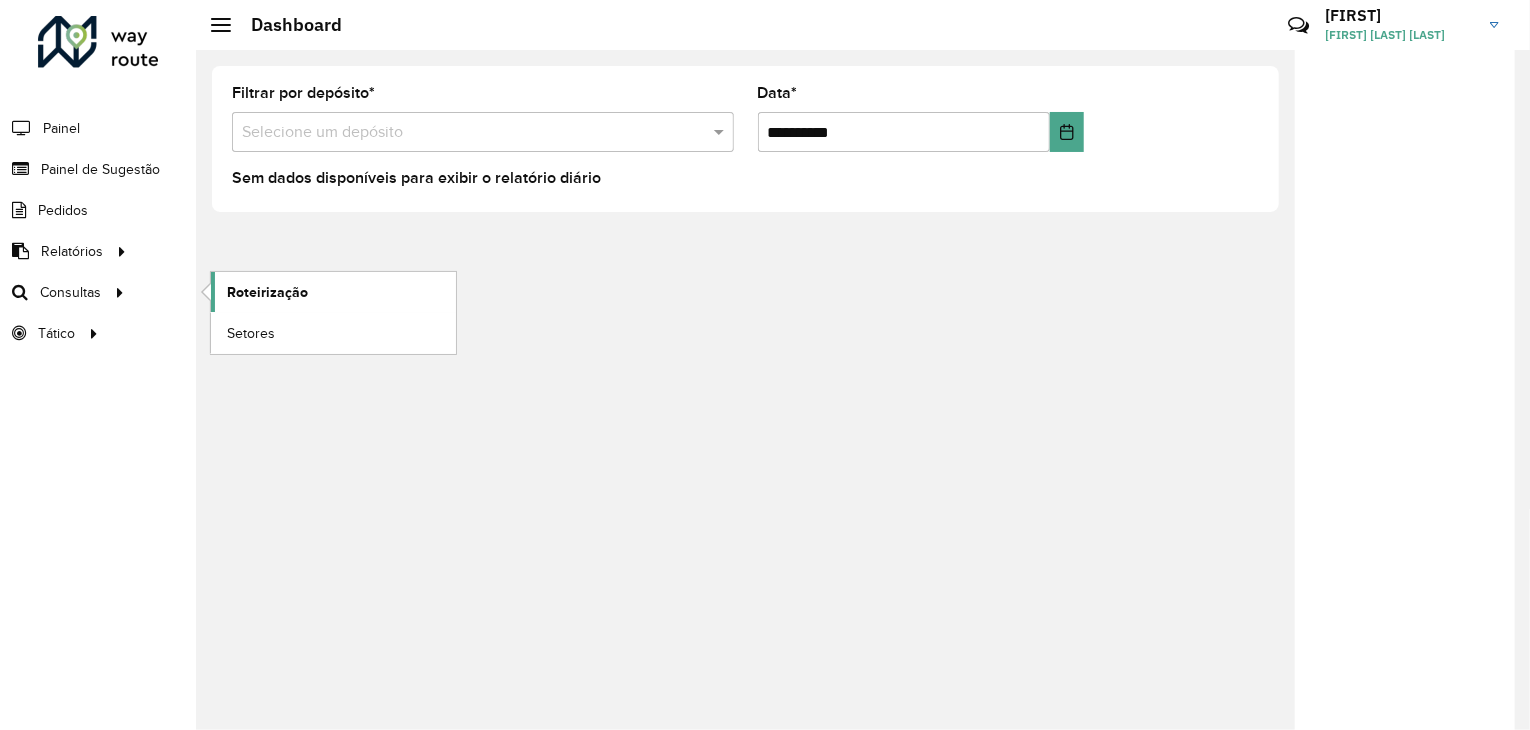 click on "Roteirização" 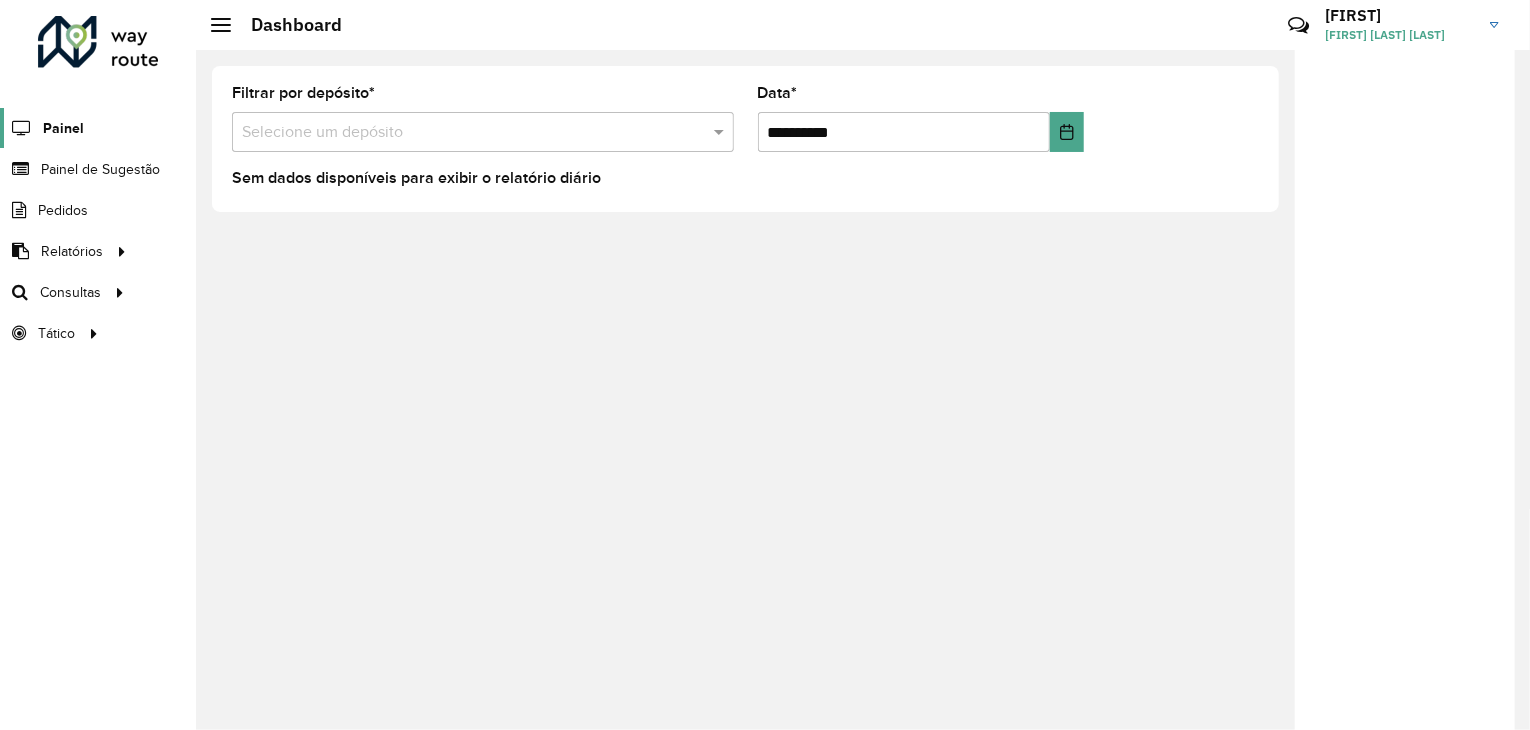 click on "Painel" 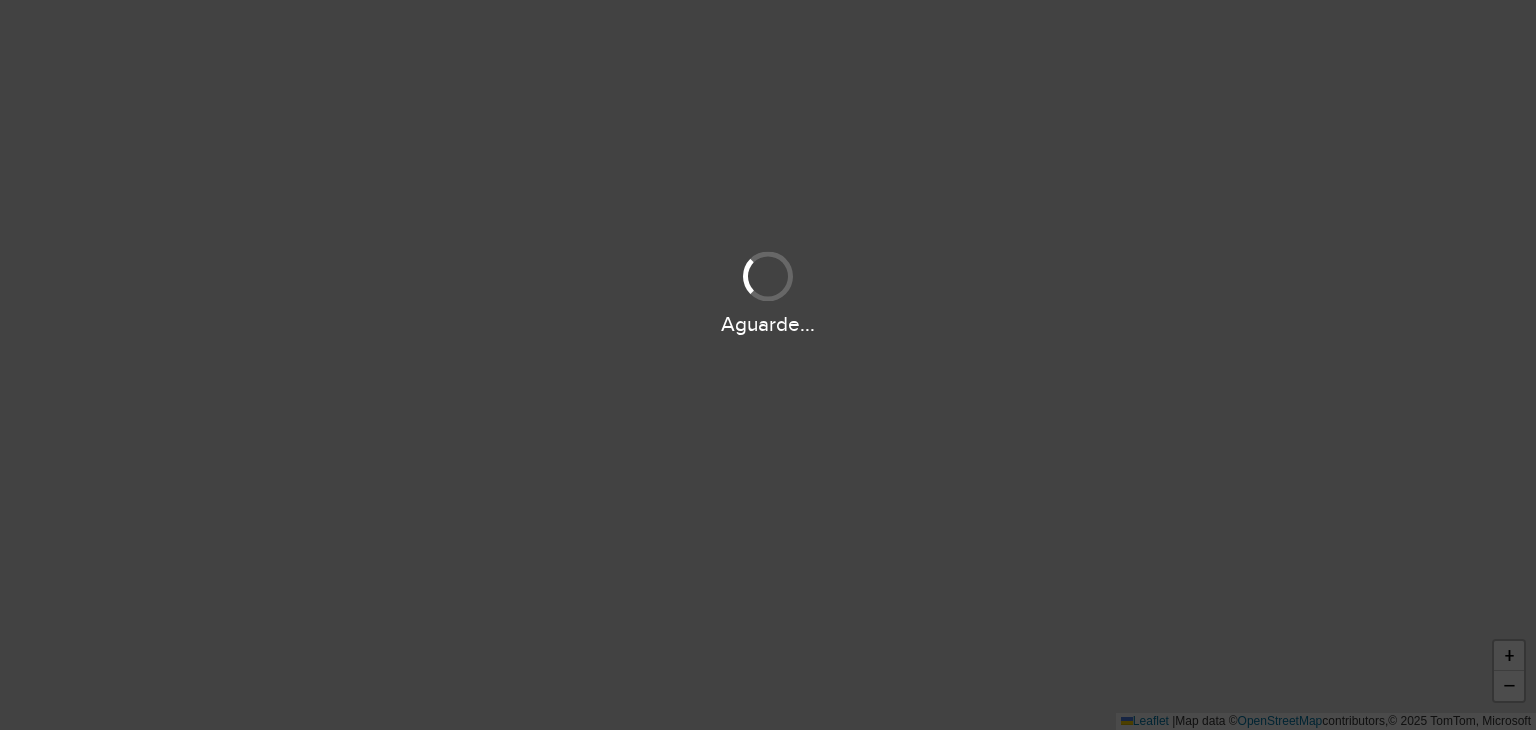 scroll, scrollTop: 0, scrollLeft: 0, axis: both 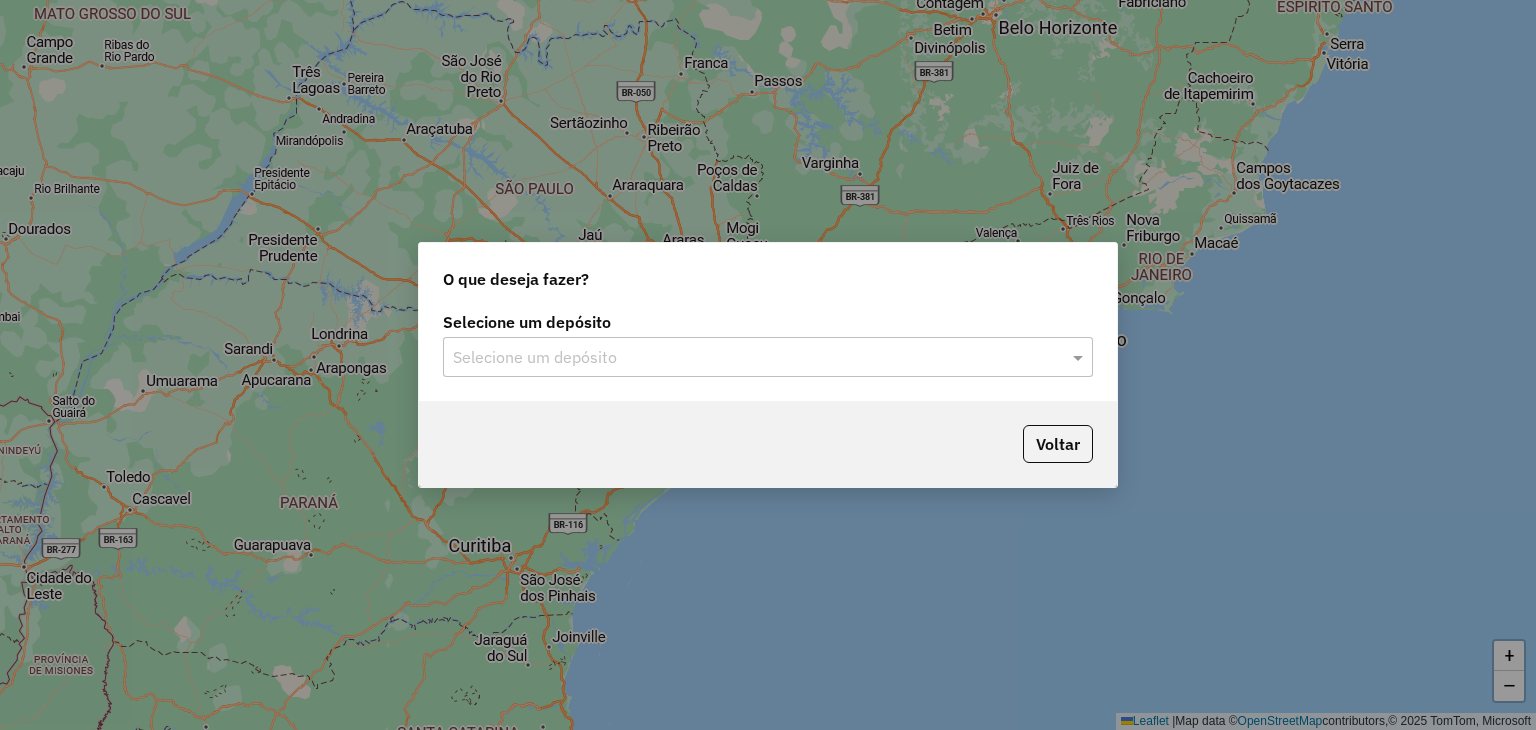 click 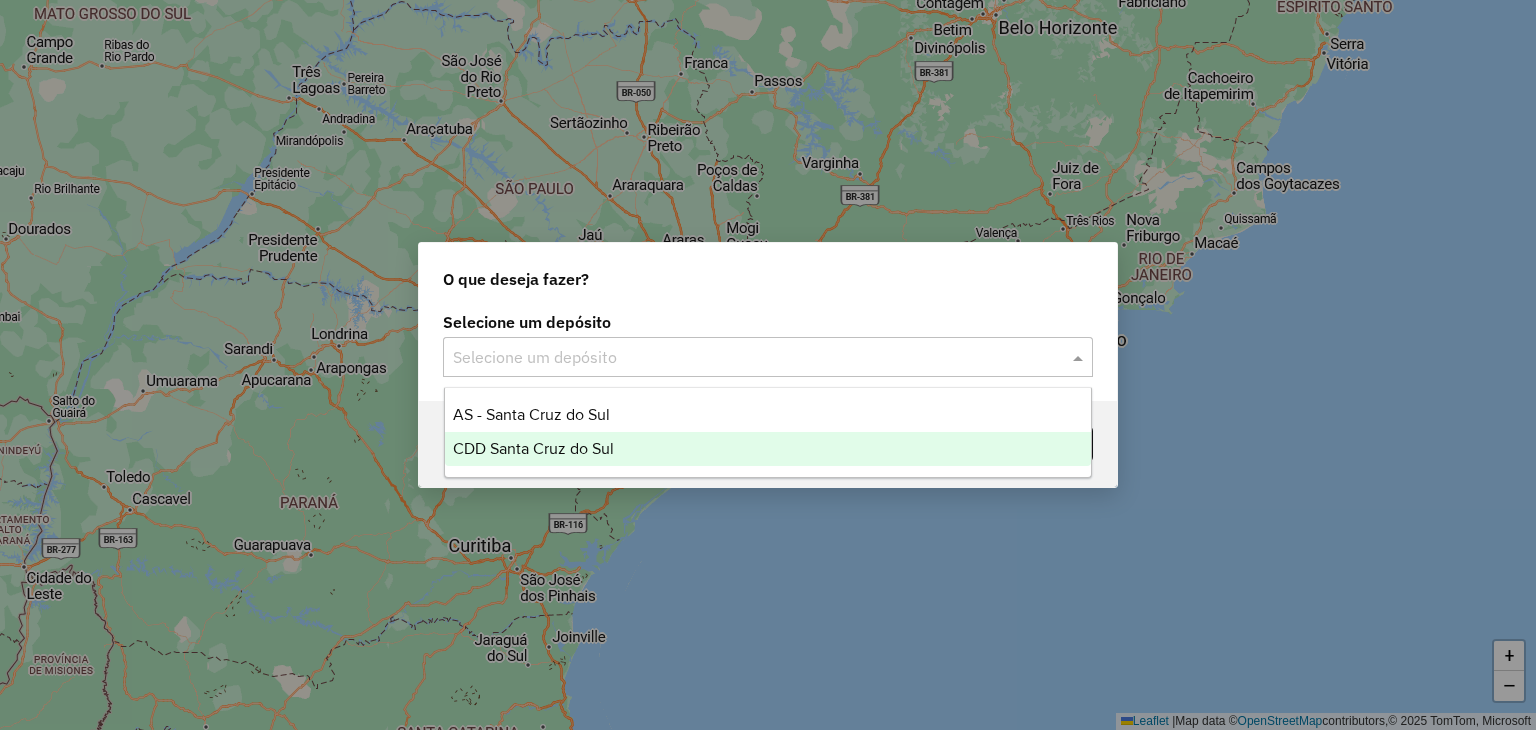 click on "CDD Santa Cruz do Sul" at bounding box center [533, 448] 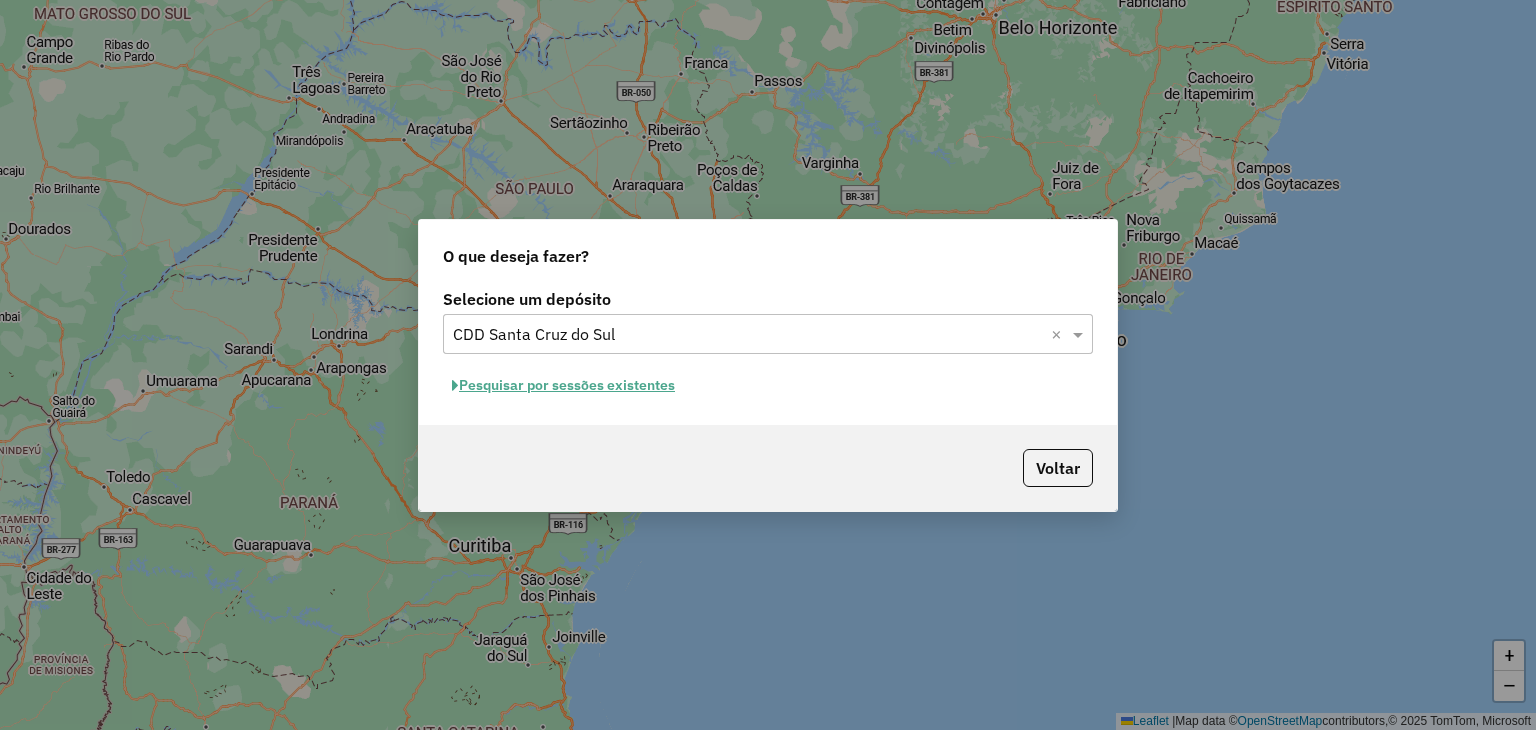 click on "Pesquisar por sessões existentes" 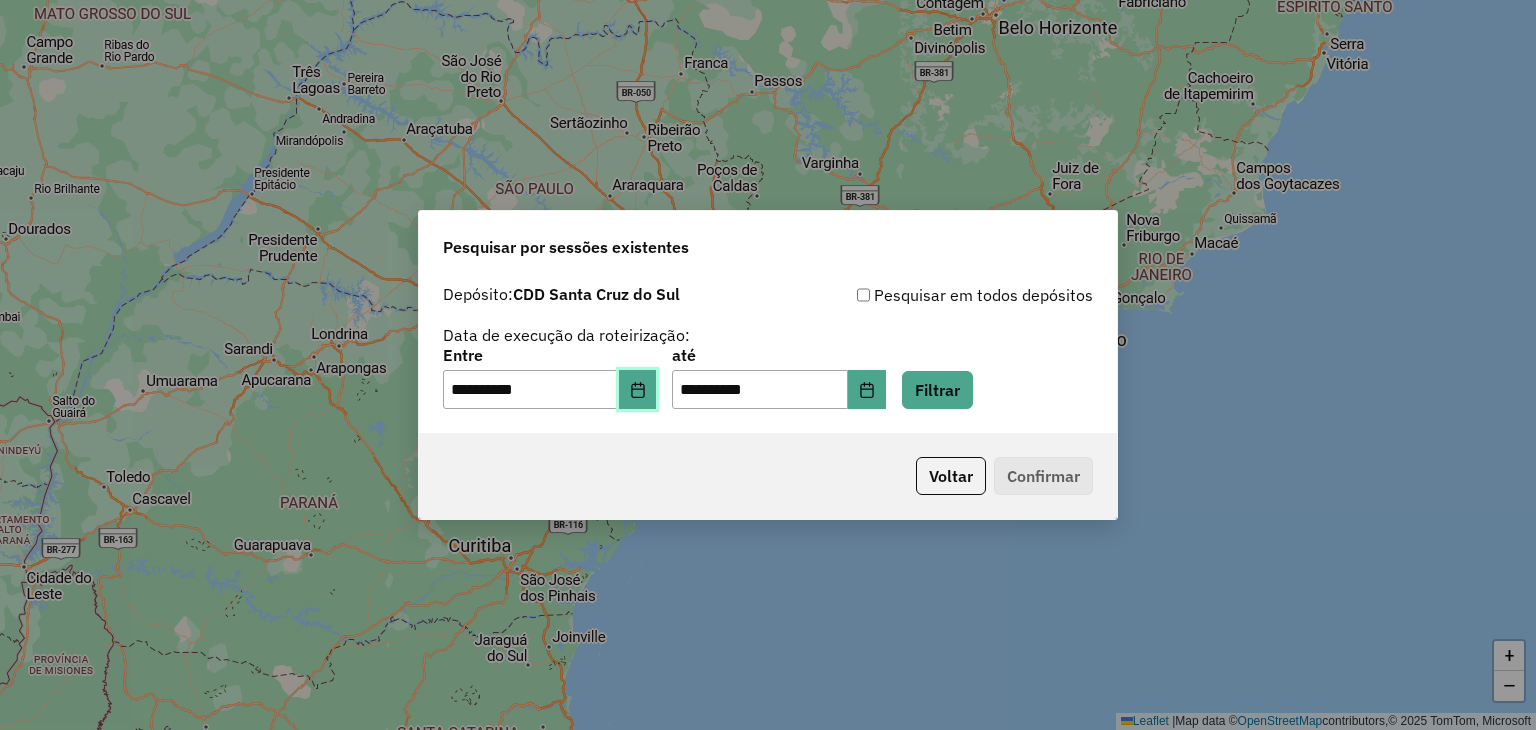 click 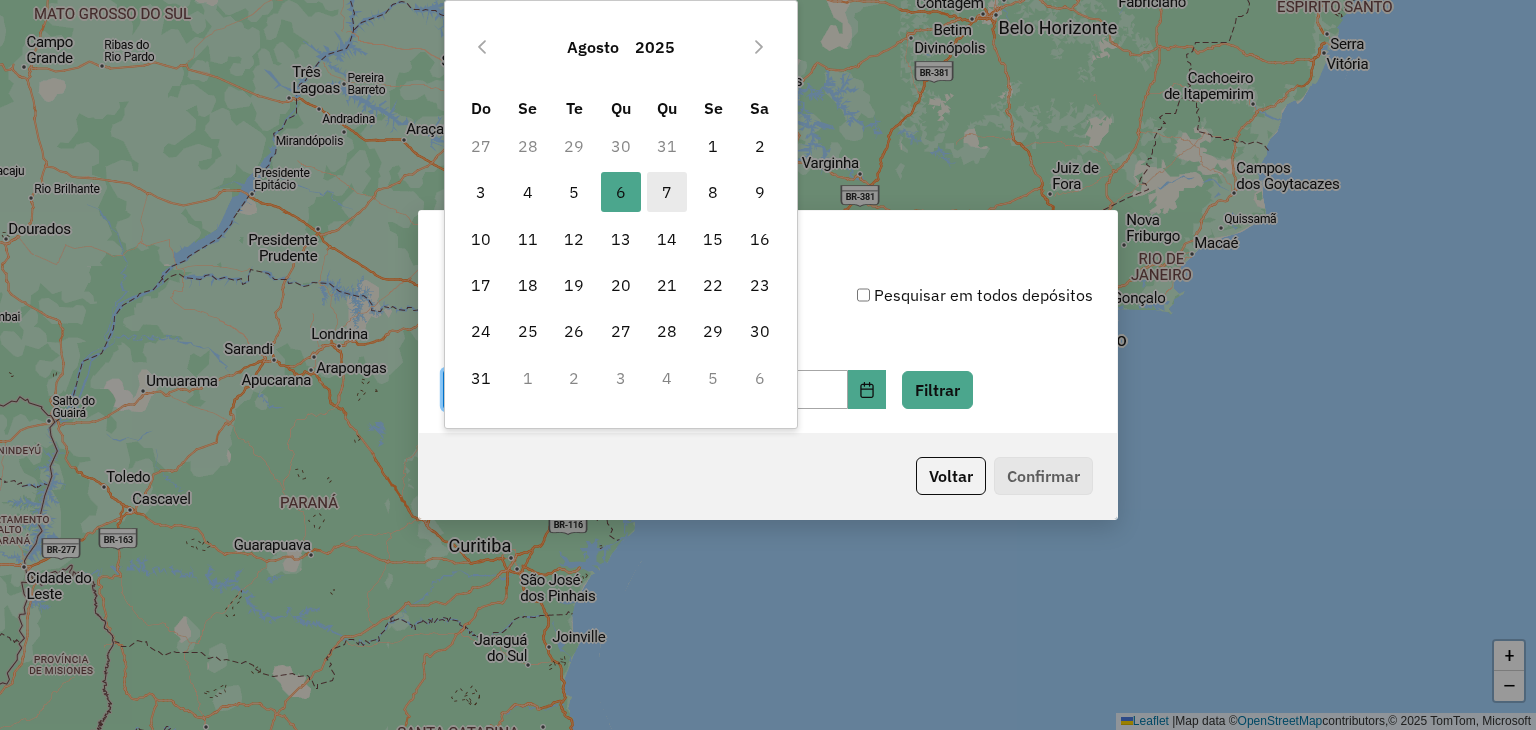 click on "7" at bounding box center [667, 192] 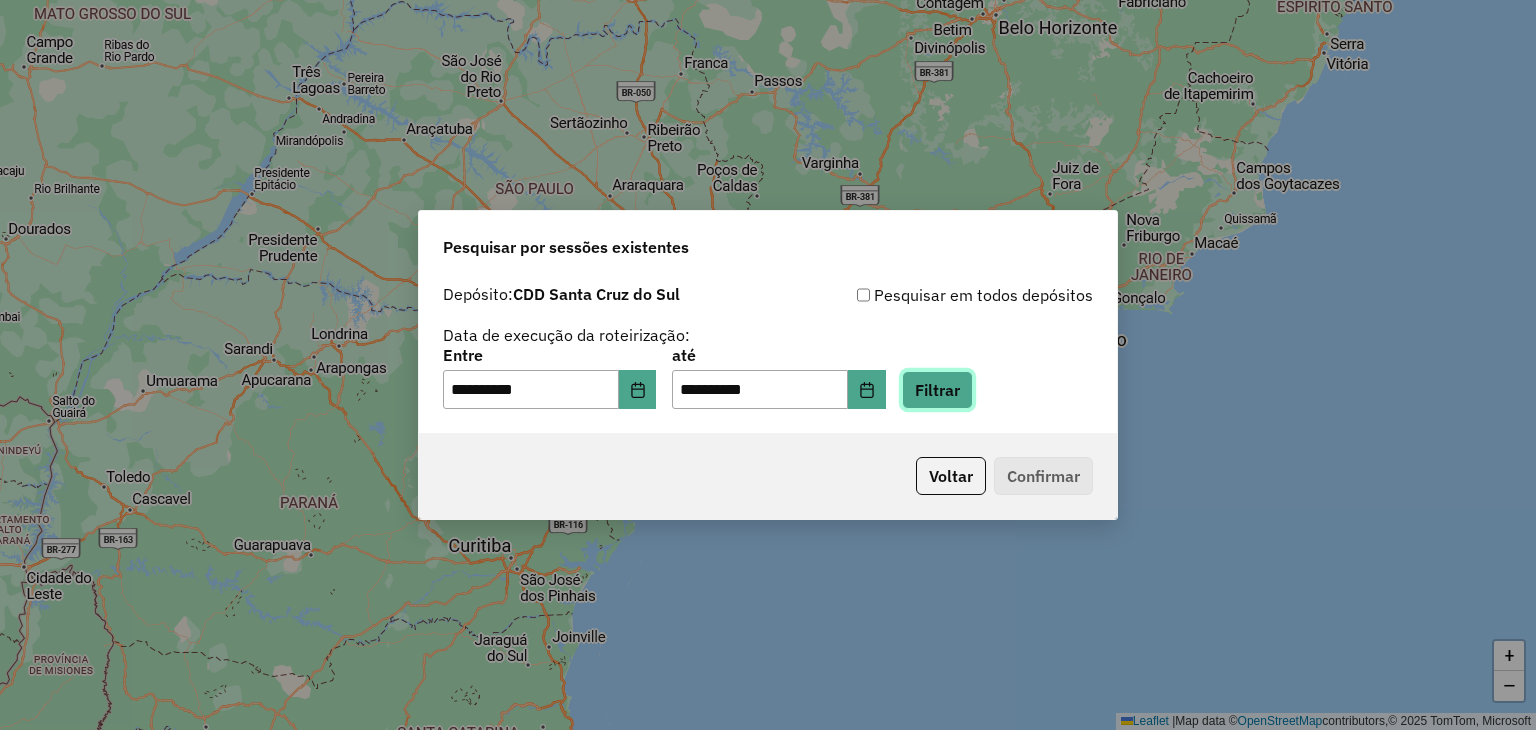 click on "Filtrar" 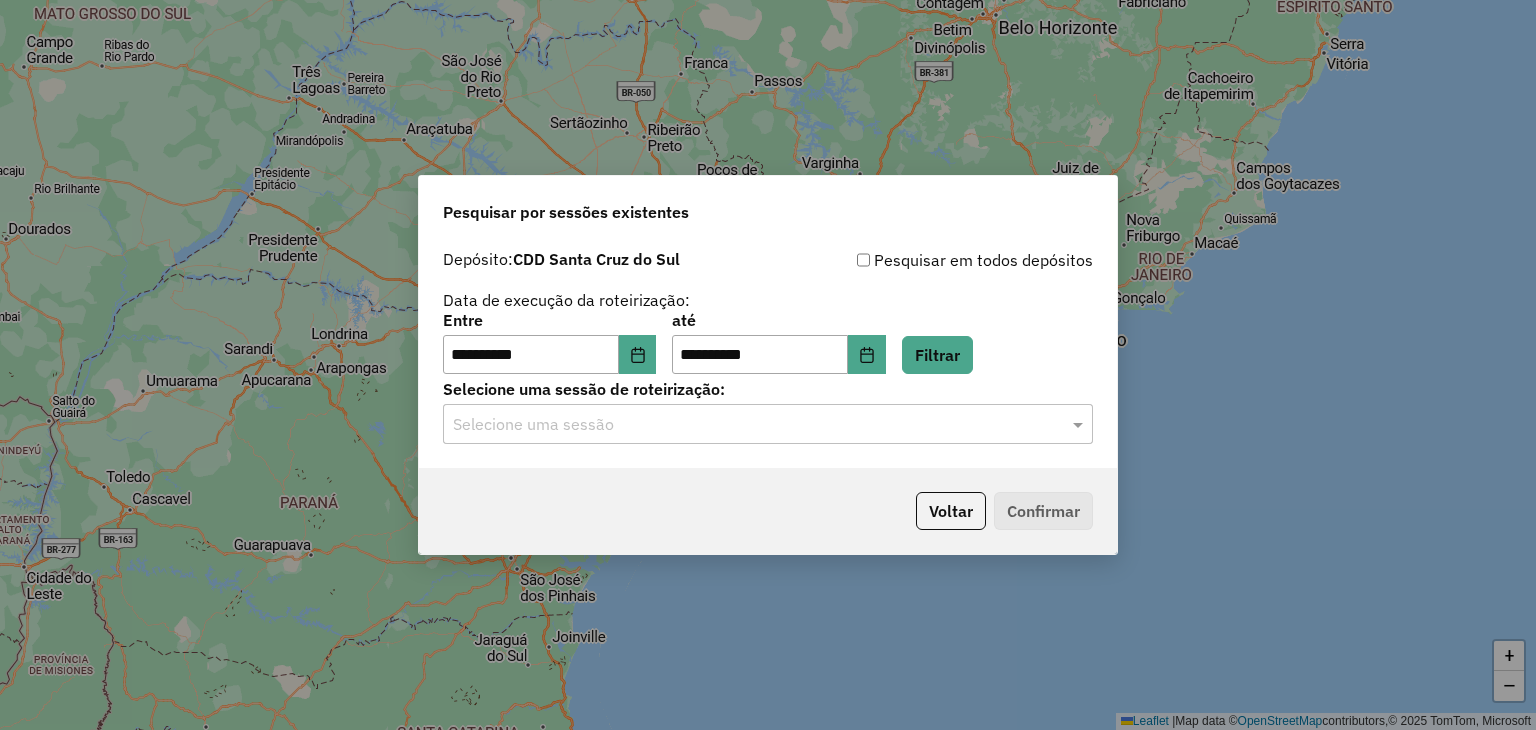 click 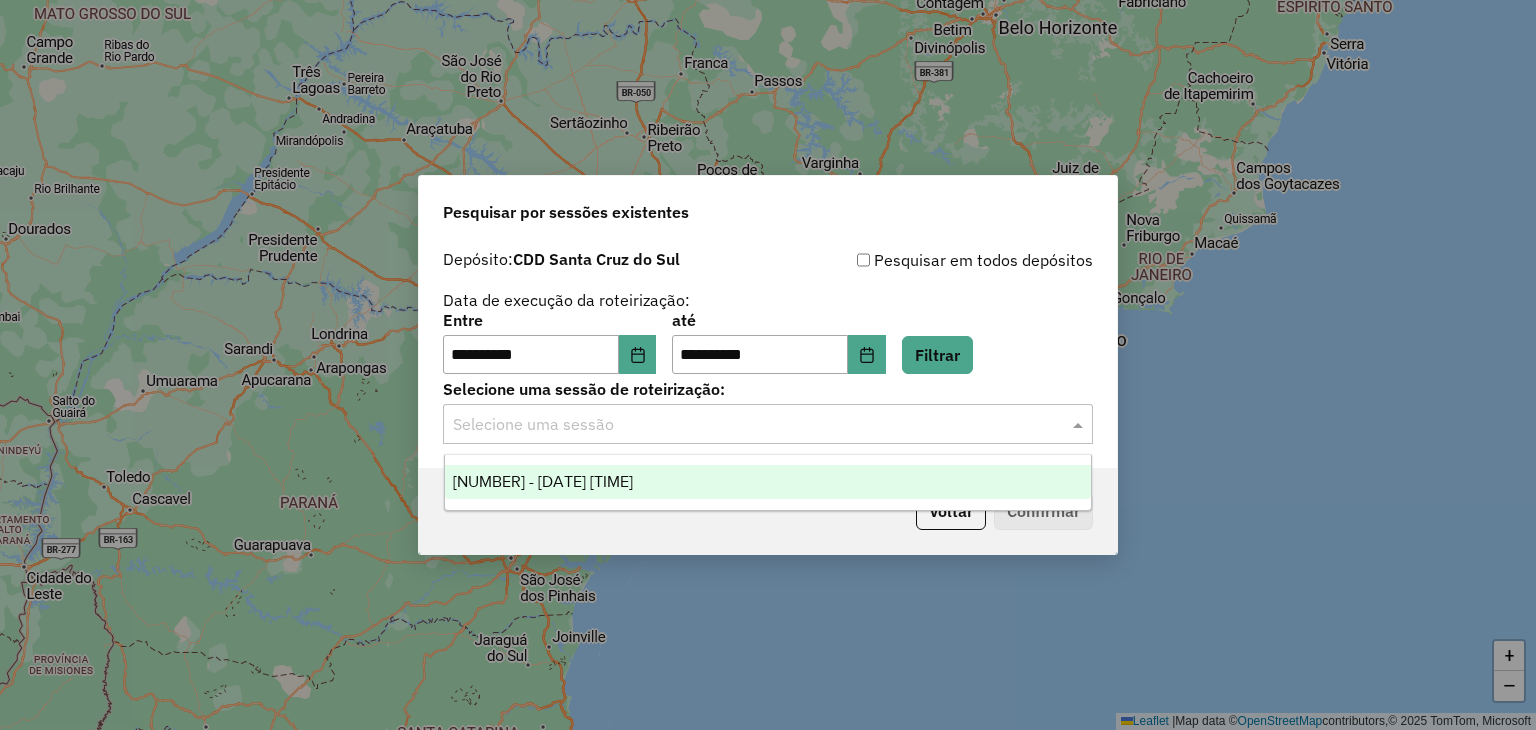 click on "1225244 - 07/08/2025 17:58" at bounding box center (543, 481) 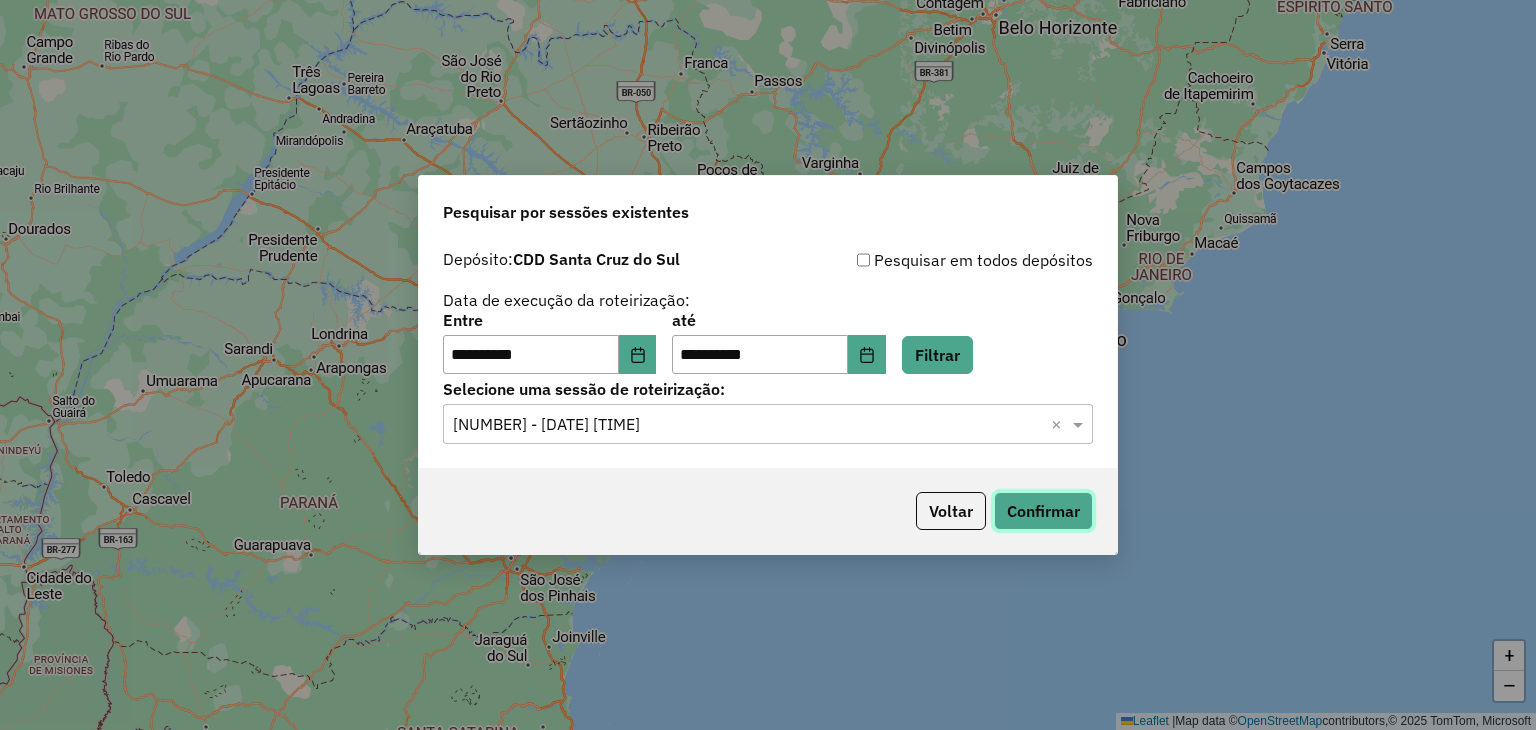 click on "Confirmar" 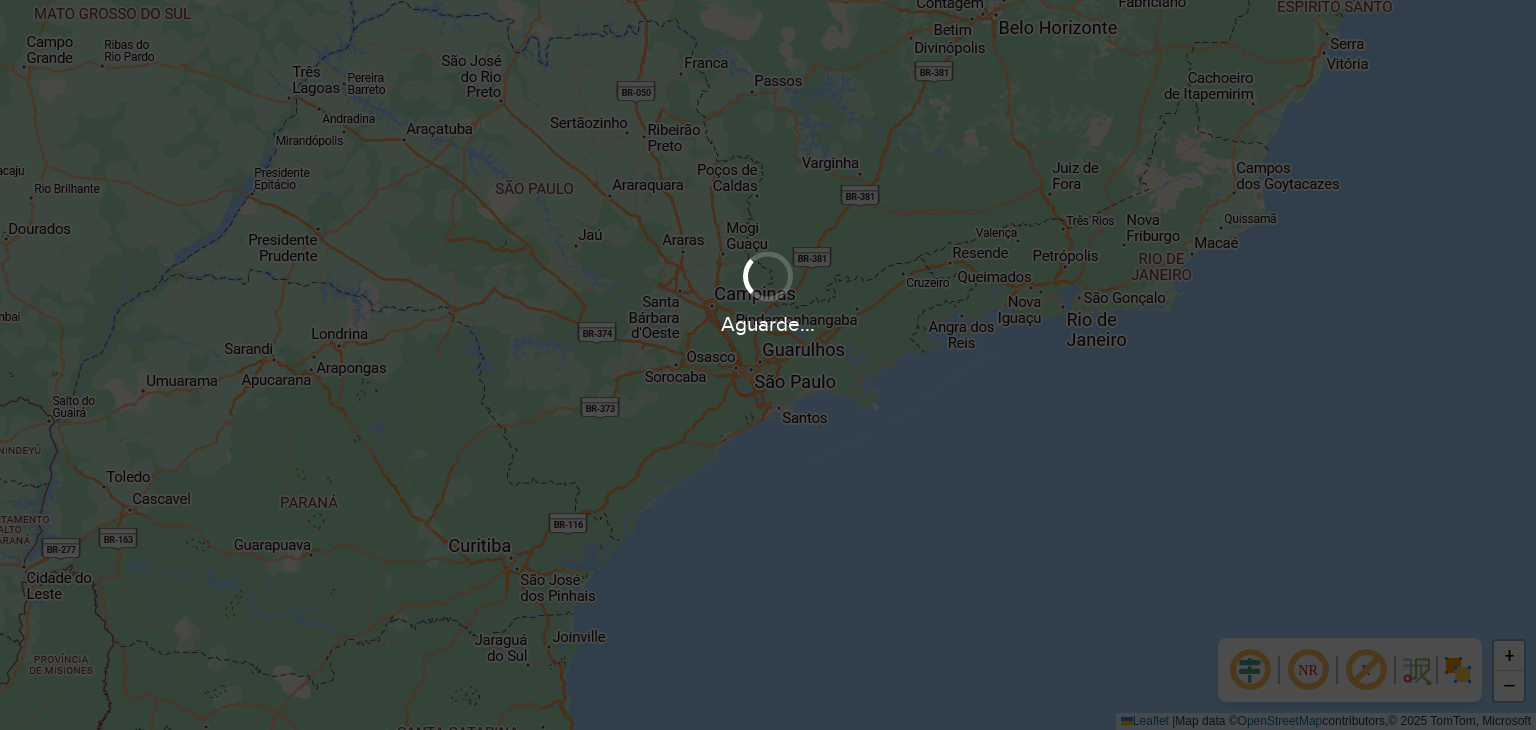 scroll, scrollTop: 0, scrollLeft: 0, axis: both 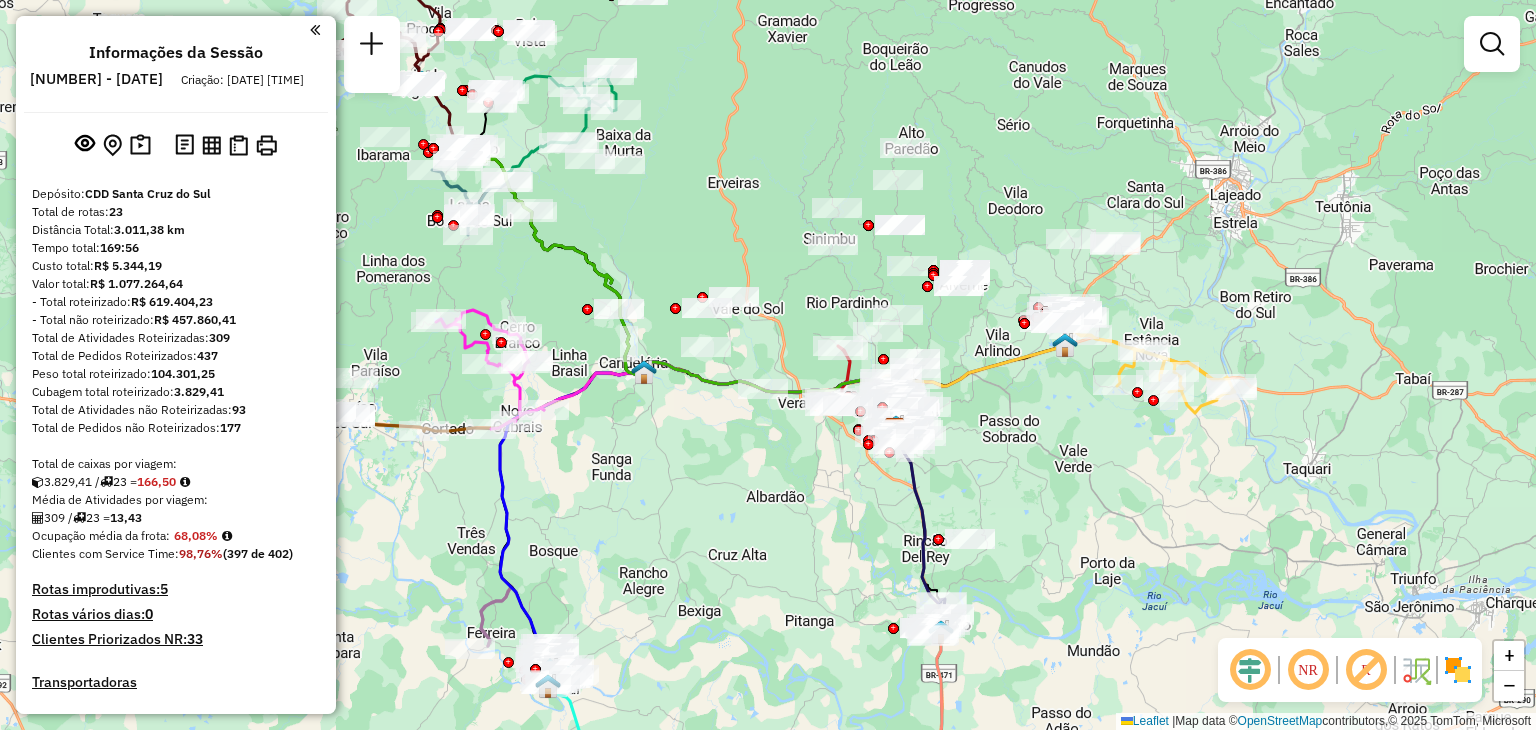 drag, startPoint x: 674, startPoint y: 455, endPoint x: 809, endPoint y: 523, distance: 151.15886 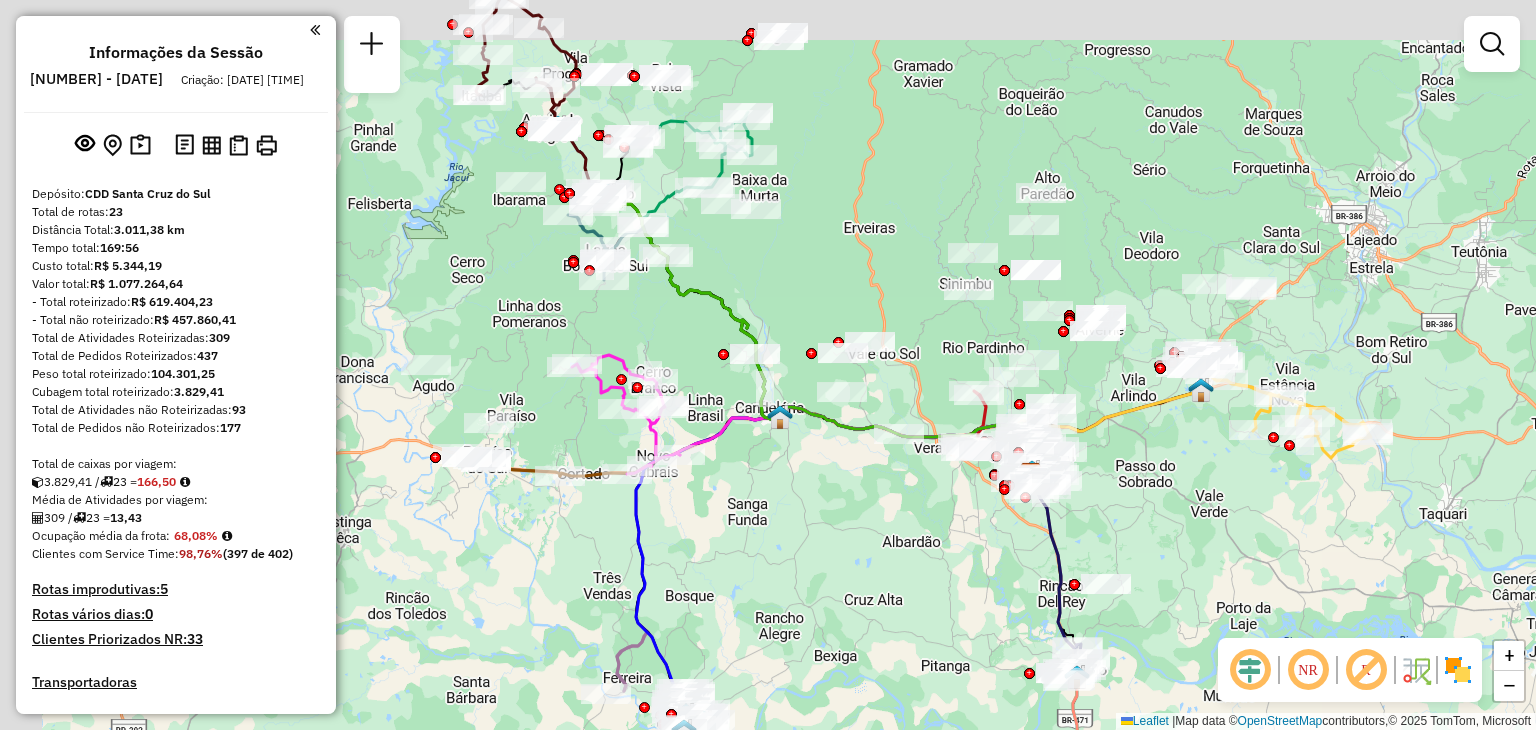 drag, startPoint x: 696, startPoint y: 495, endPoint x: 867, endPoint y: 552, distance: 180.24983 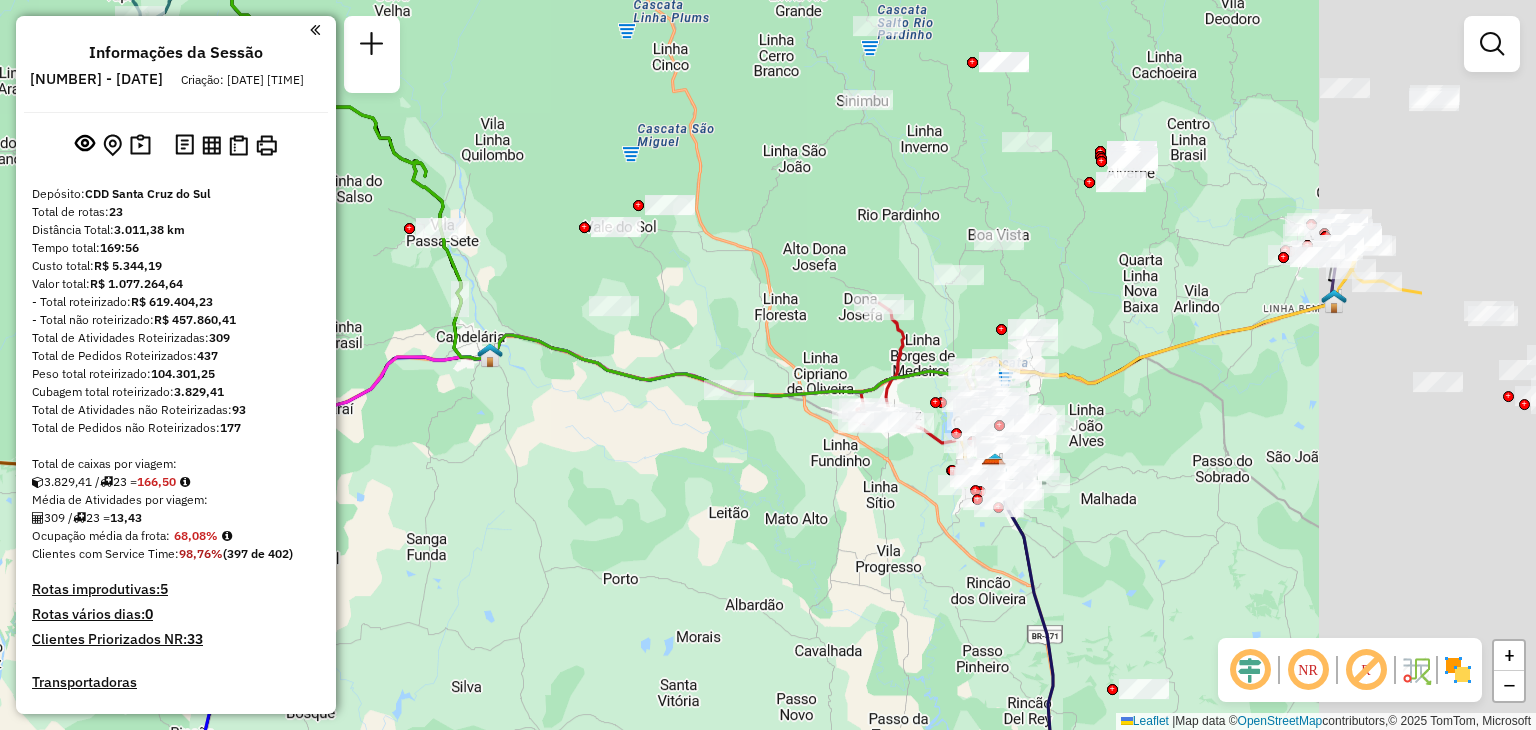 drag, startPoint x: 1199, startPoint y: 494, endPoint x: 925, endPoint y: 529, distance: 276.22635 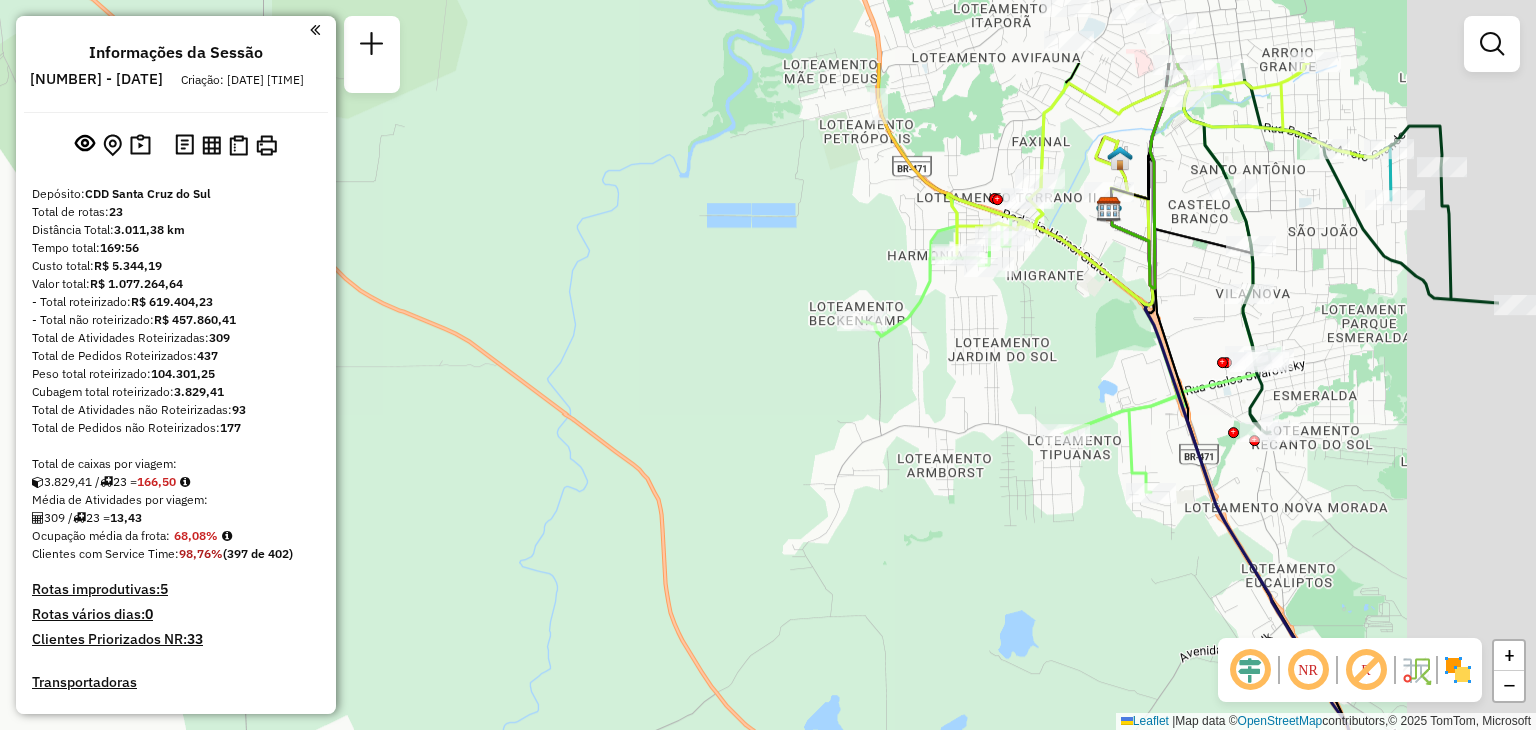 drag, startPoint x: 1064, startPoint y: 349, endPoint x: 495, endPoint y: 645, distance: 641.3868 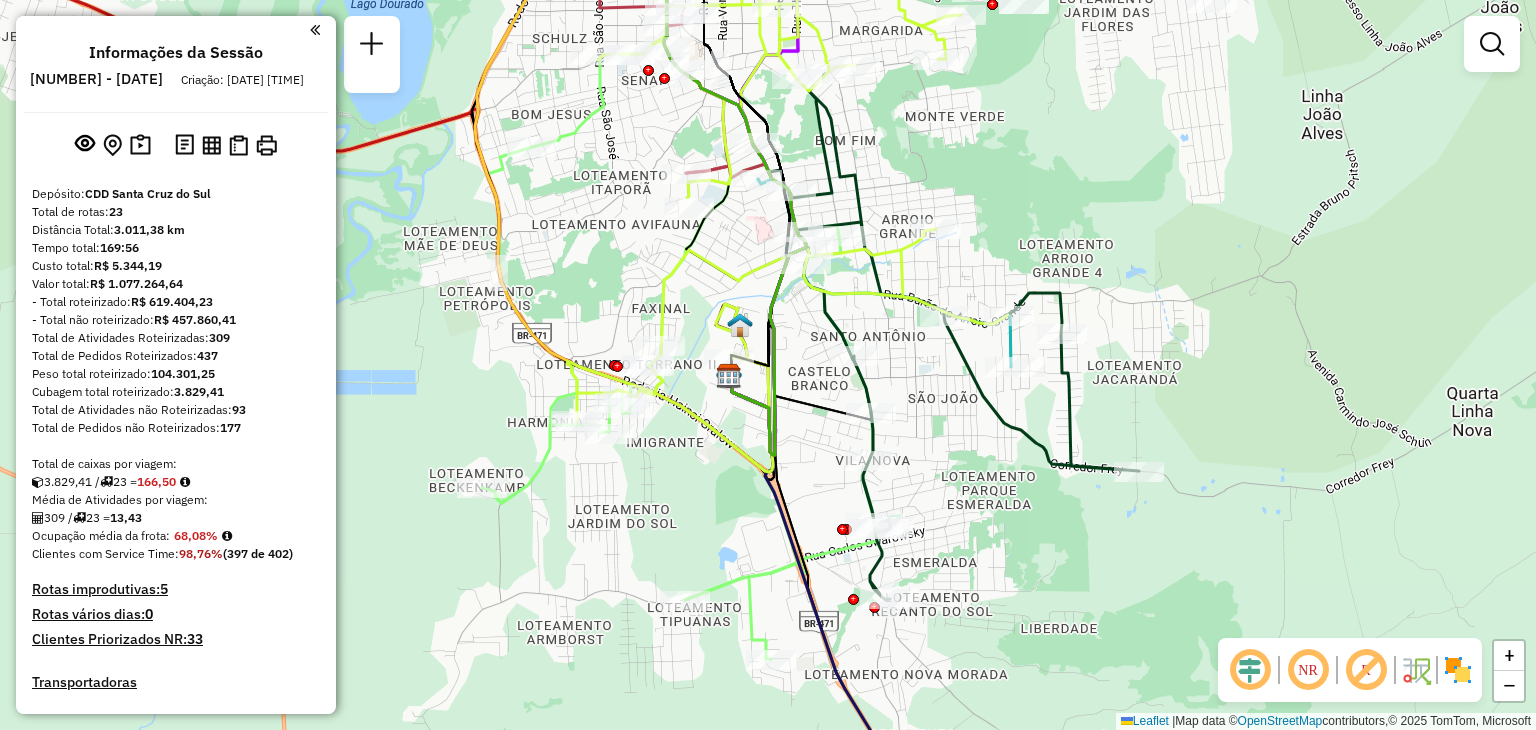 drag, startPoint x: 648, startPoint y: 322, endPoint x: 670, endPoint y: 469, distance: 148.63715 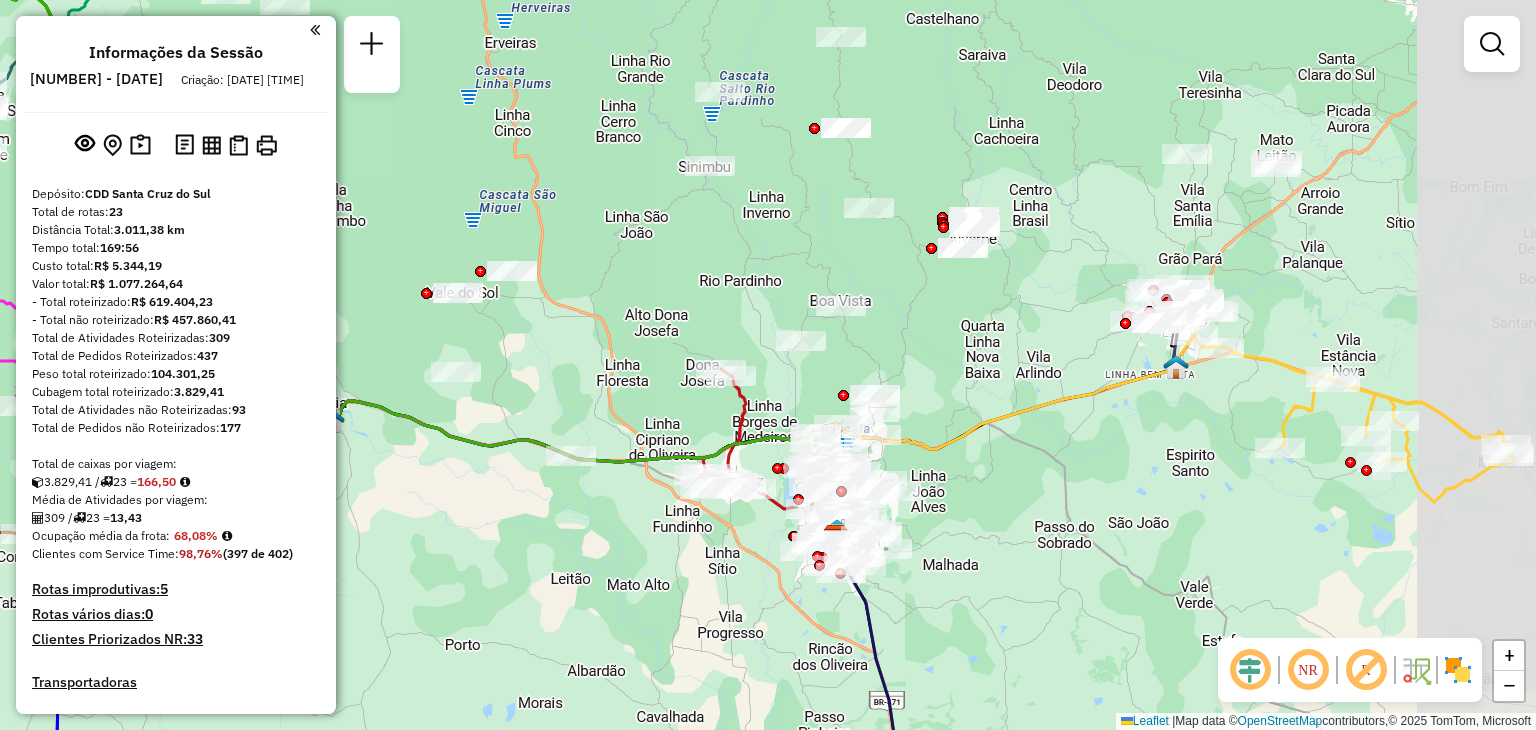 drag, startPoint x: 1127, startPoint y: 503, endPoint x: 1000, endPoint y: 477, distance: 129.6341 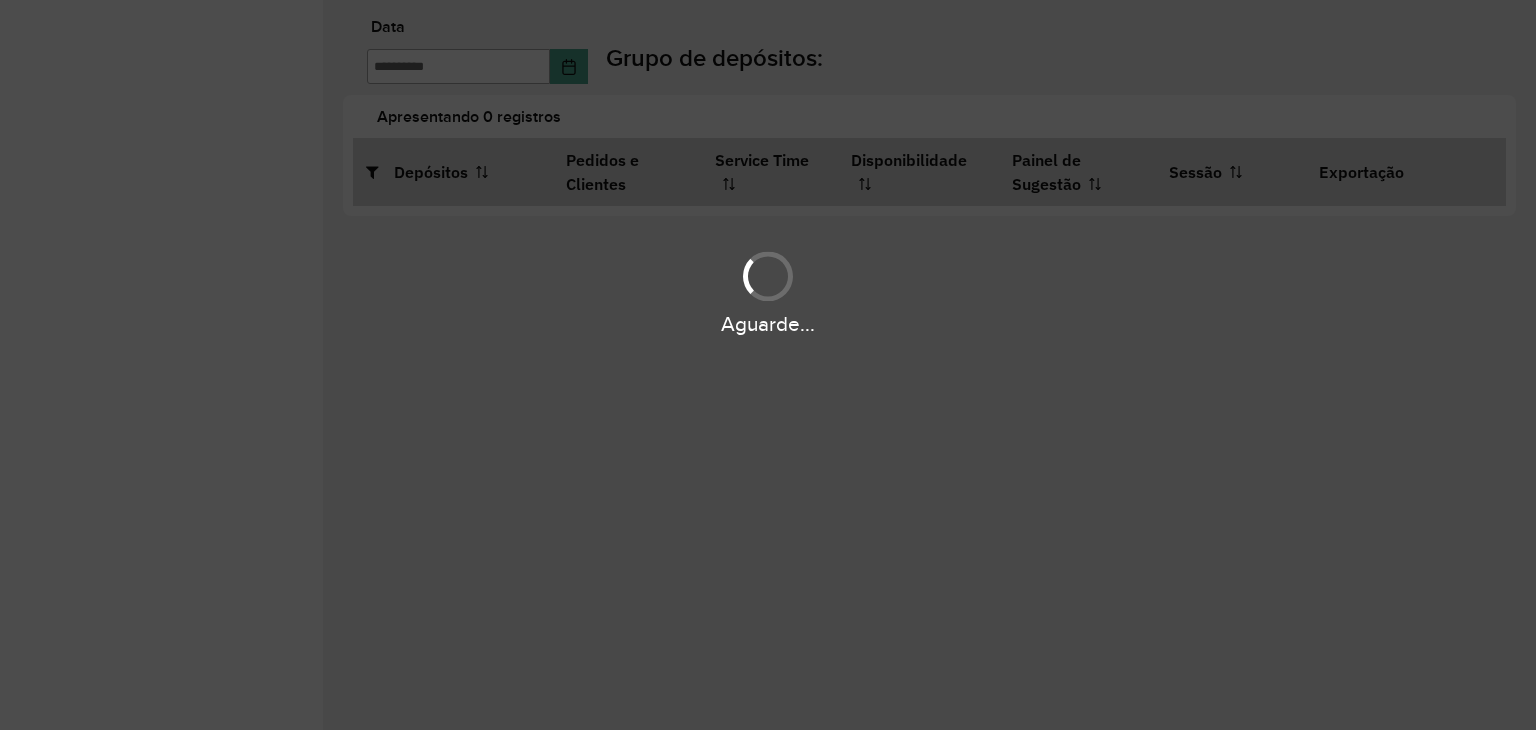 scroll, scrollTop: 0, scrollLeft: 0, axis: both 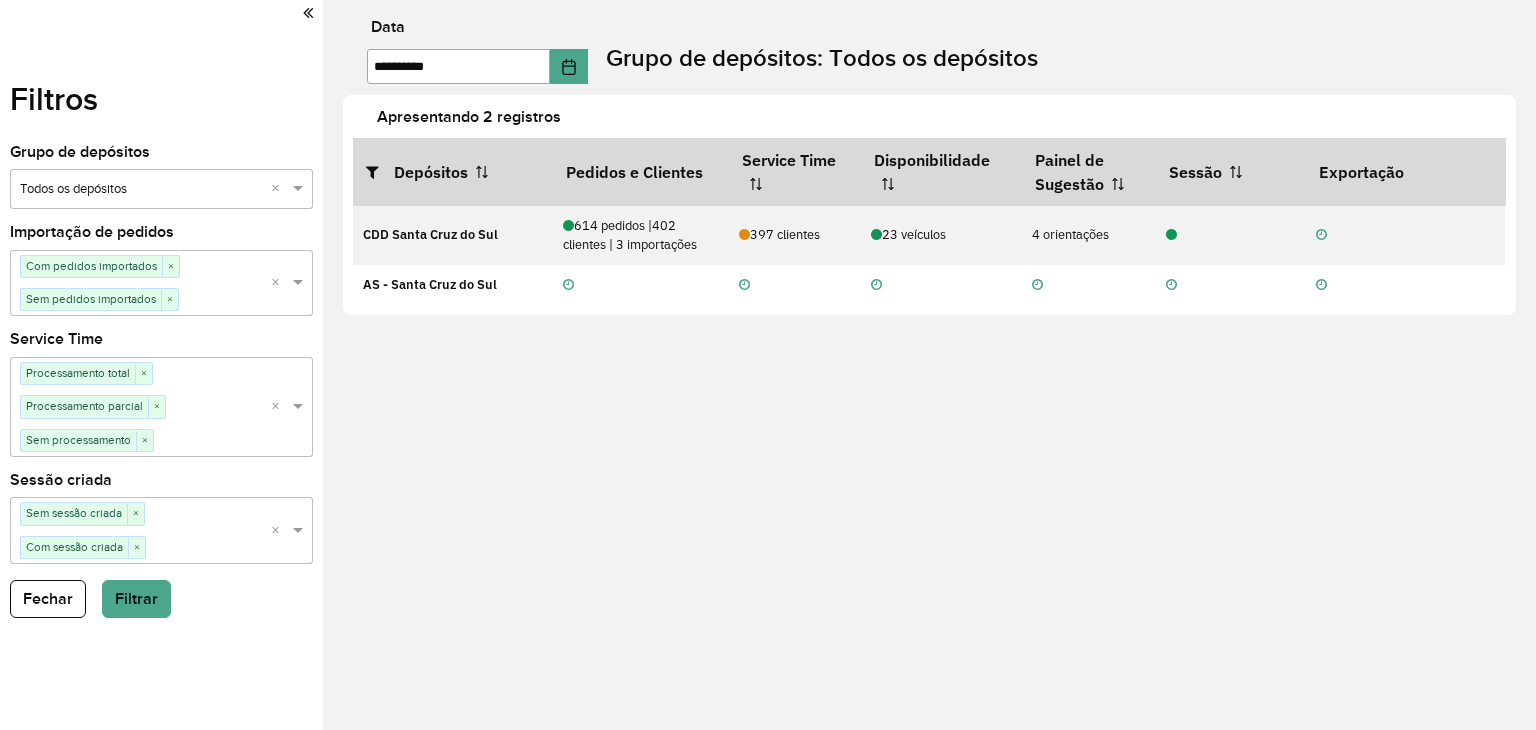 click 